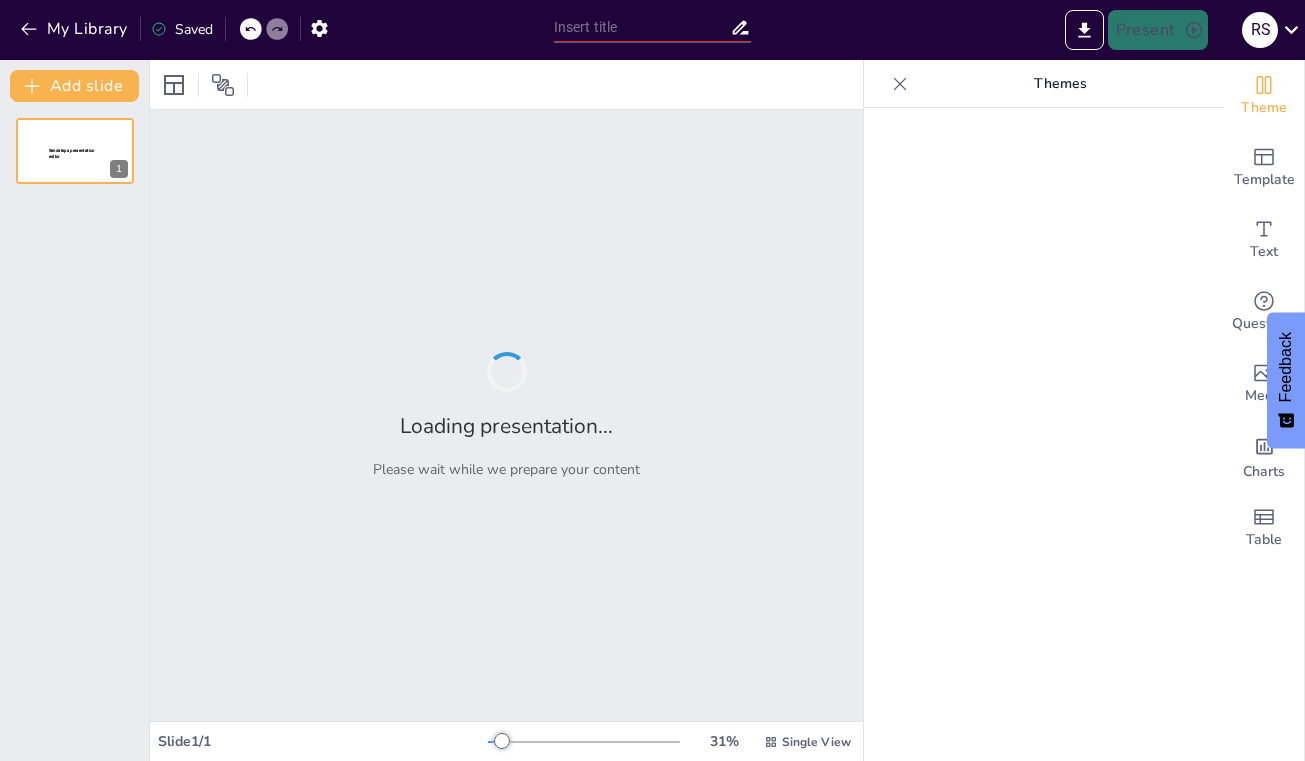 type on "From Input to Output: Analyzing Functions, Domains, Ranges, and Their Practical Implications" 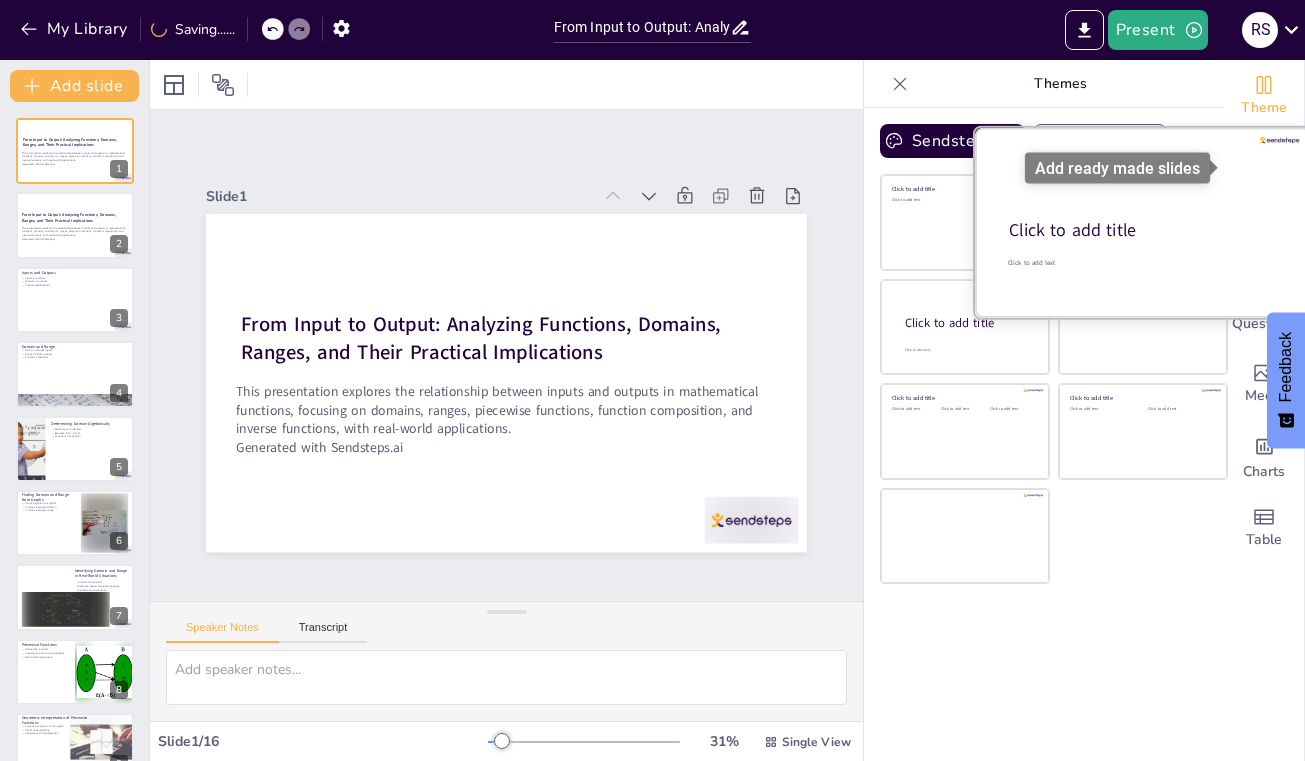scroll, scrollTop: 0, scrollLeft: 0, axis: both 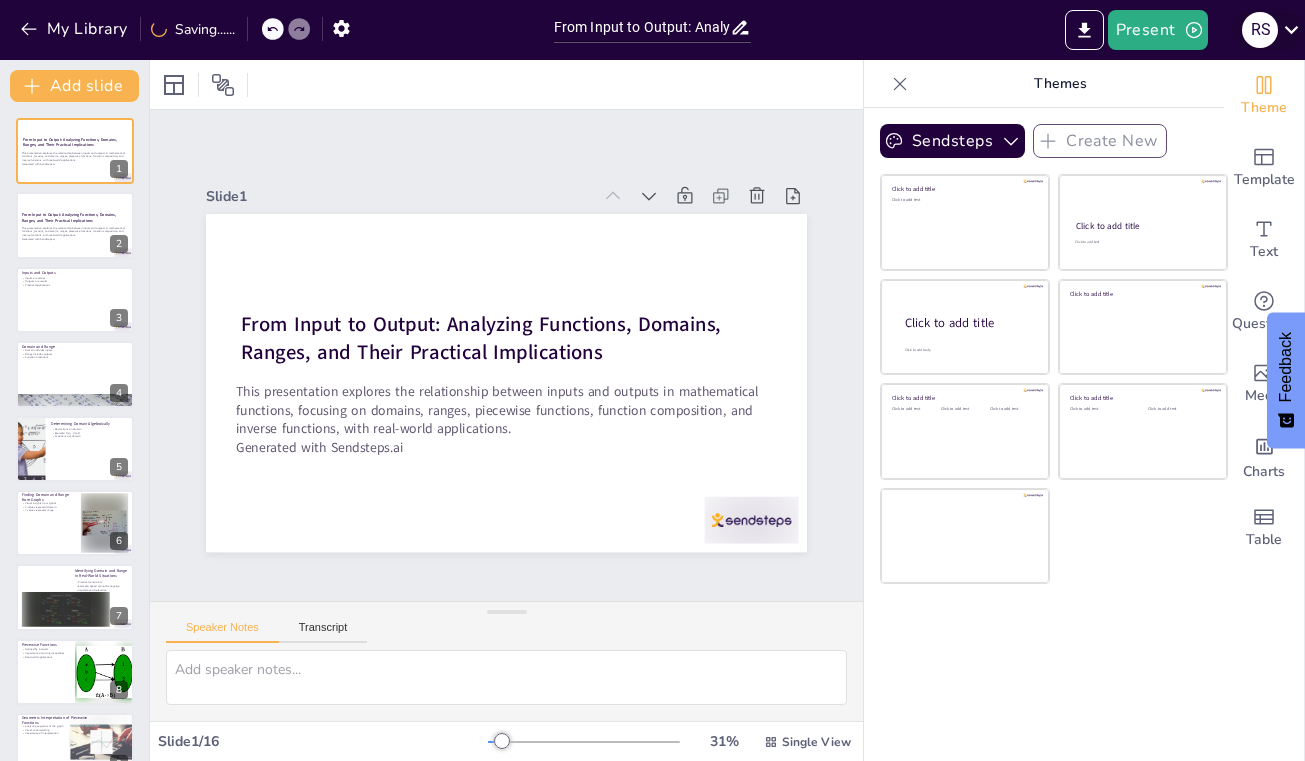 click 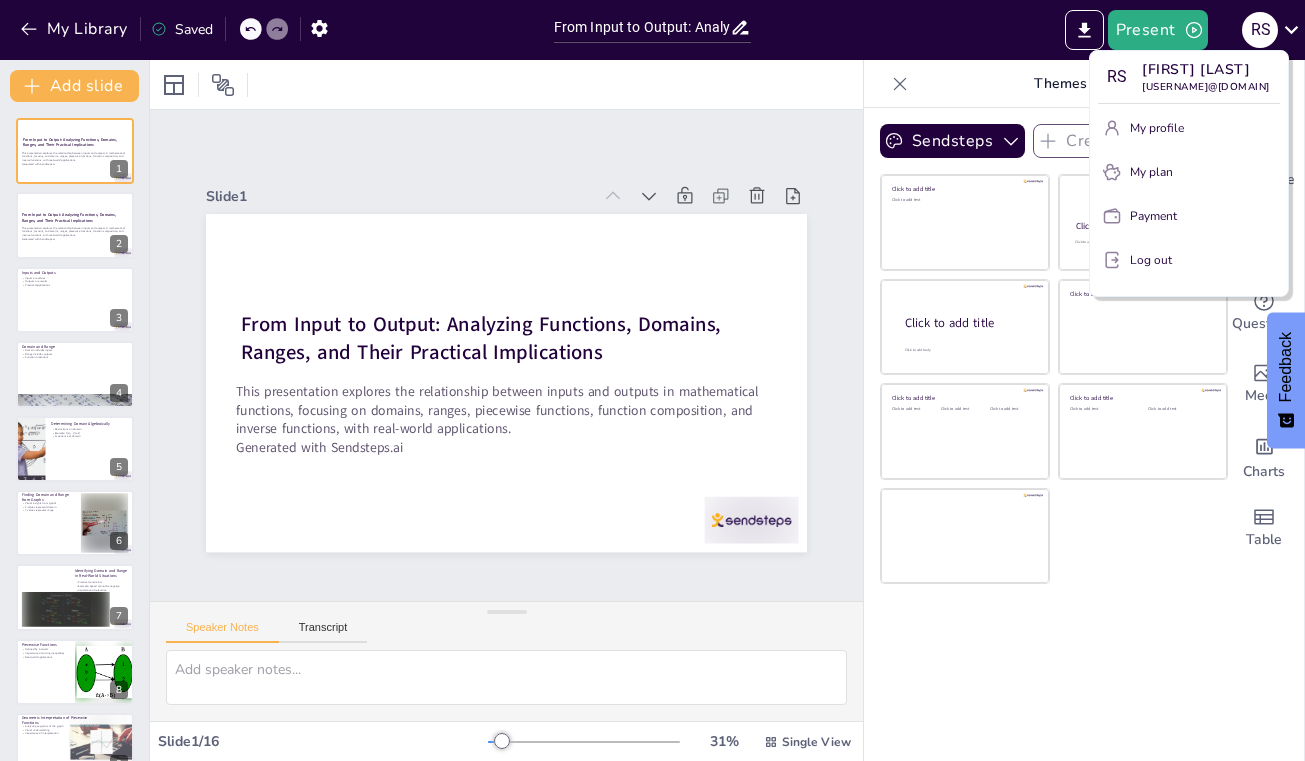 click at bounding box center (652, 380) 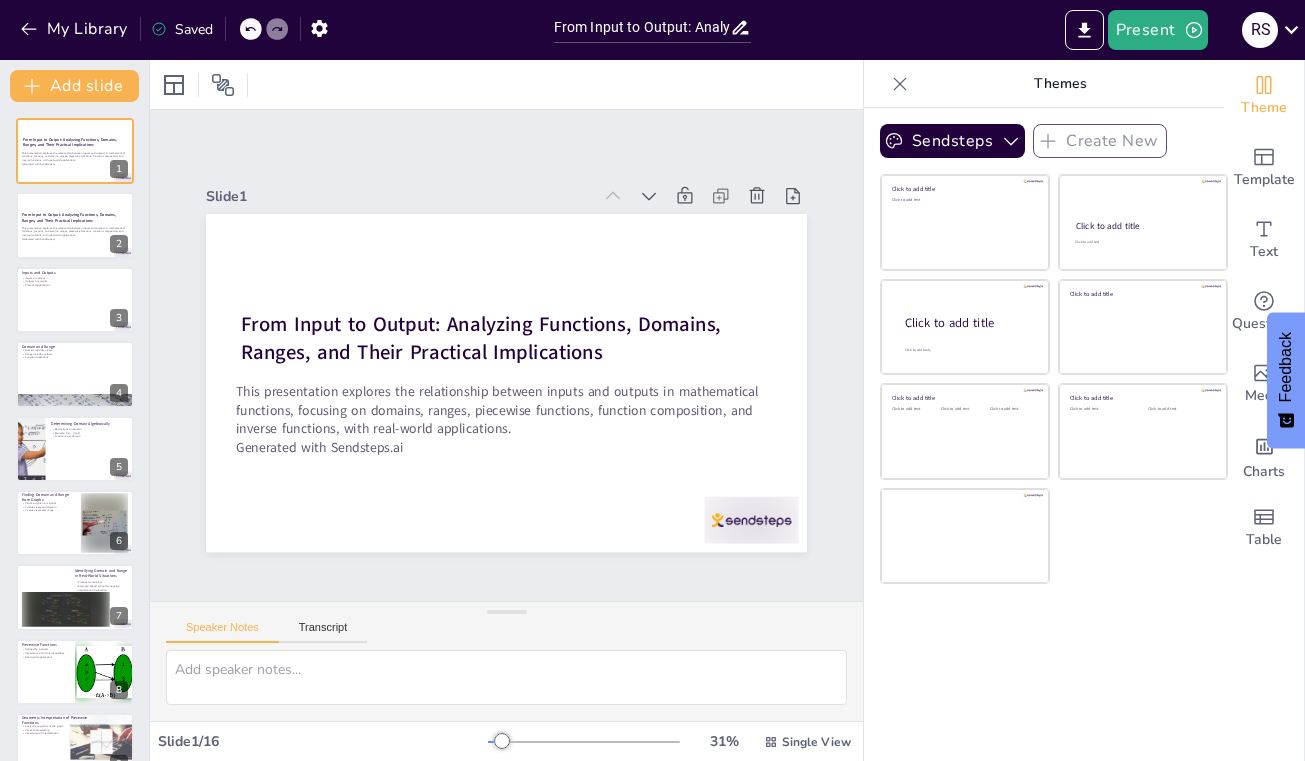 click 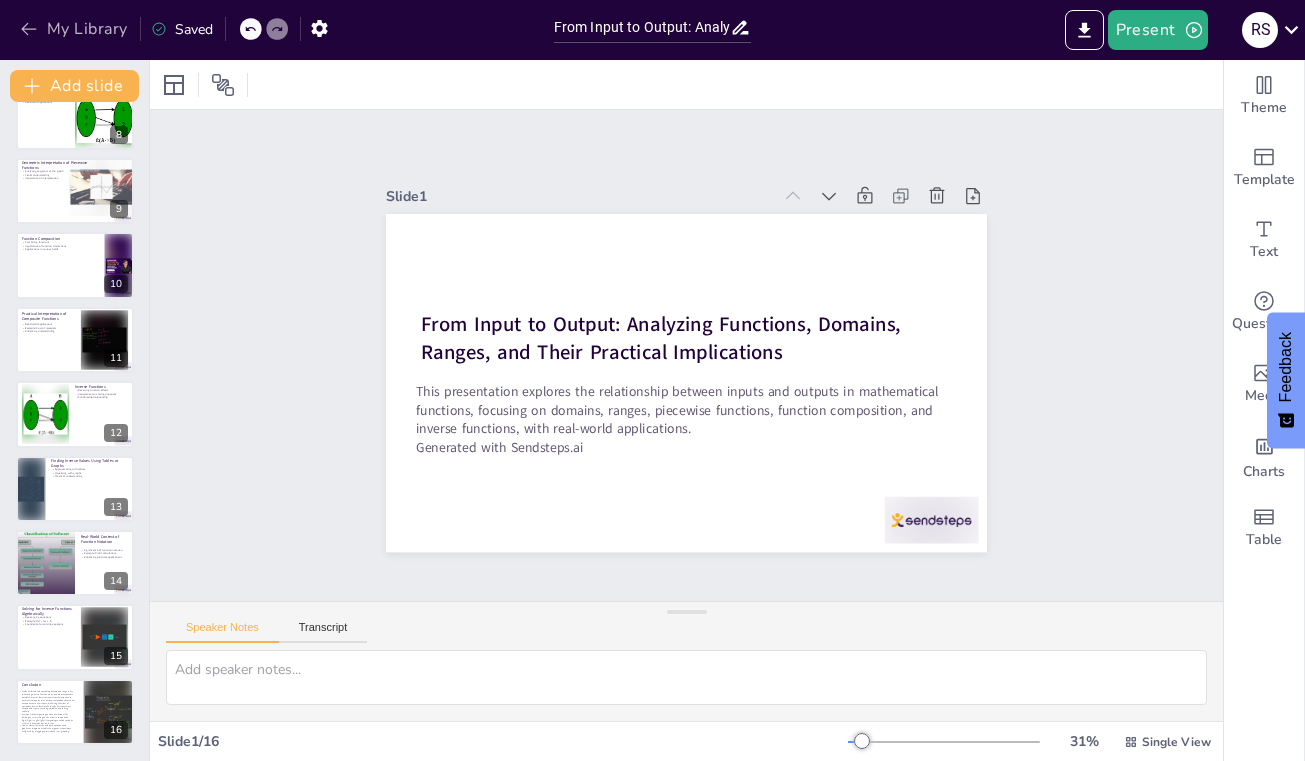 scroll, scrollTop: 555, scrollLeft: 0, axis: vertical 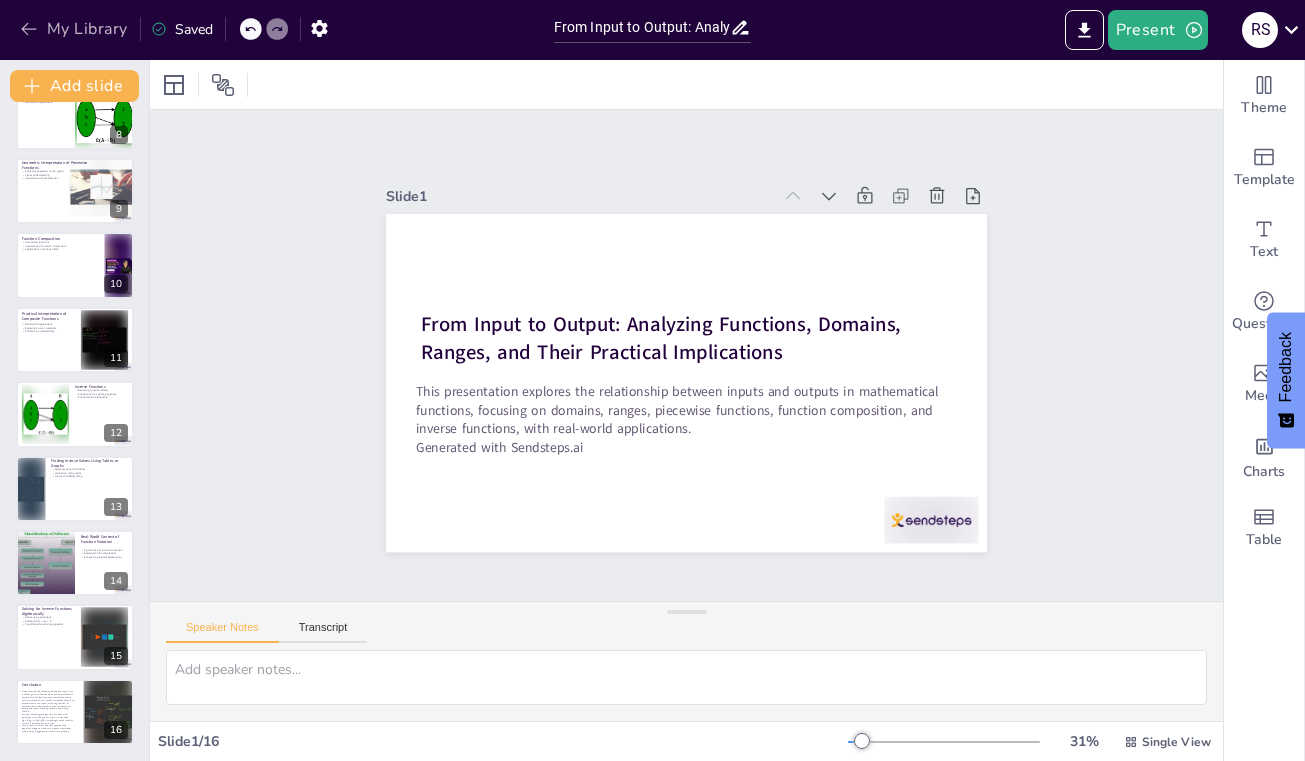 click 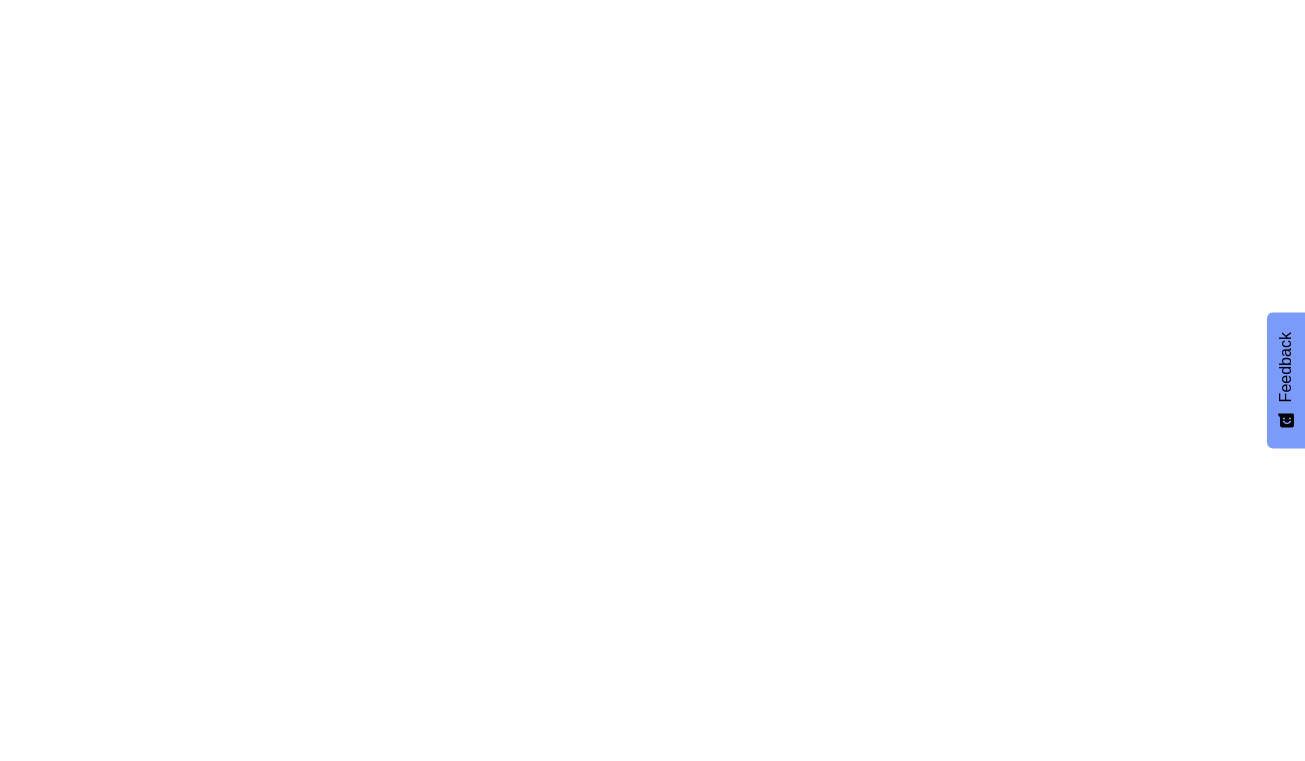 scroll, scrollTop: 0, scrollLeft: 0, axis: both 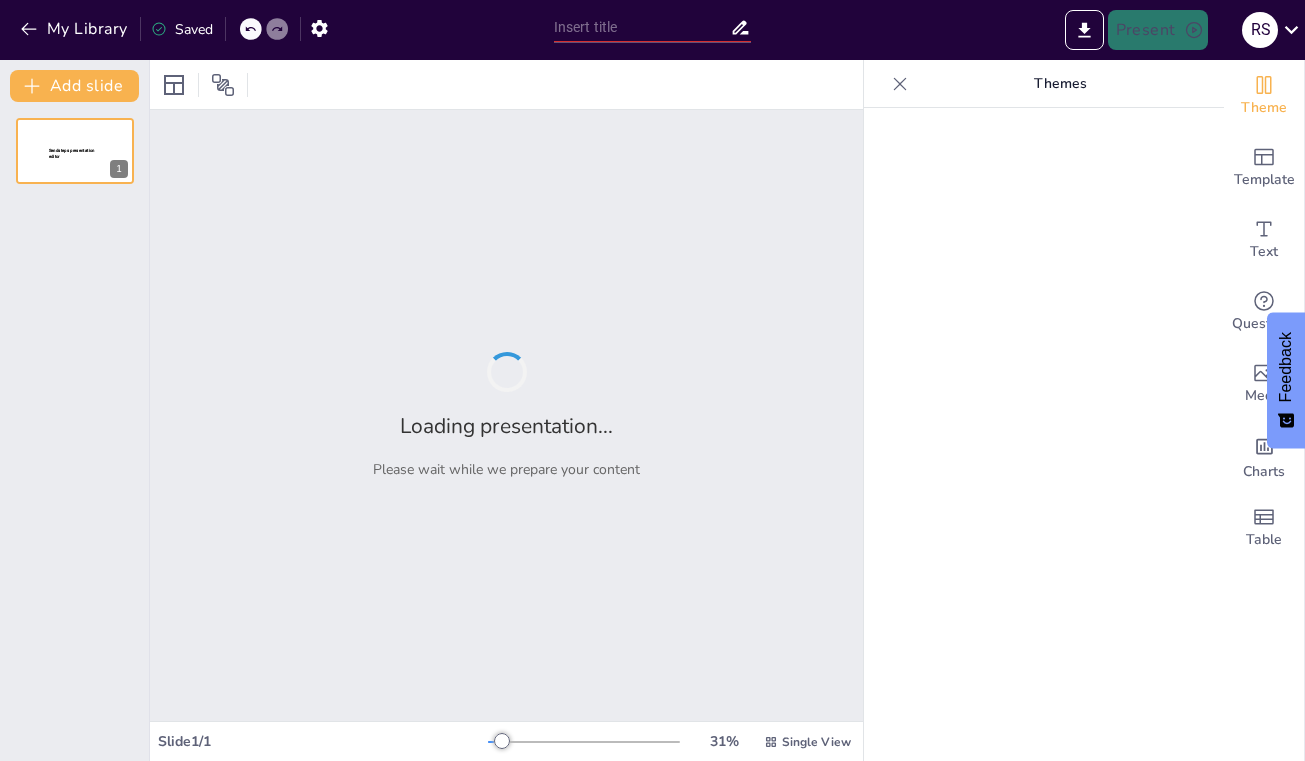 type on "Mathematical Modeling: A Quiz on Function Behavior through Real-World Word Problems" 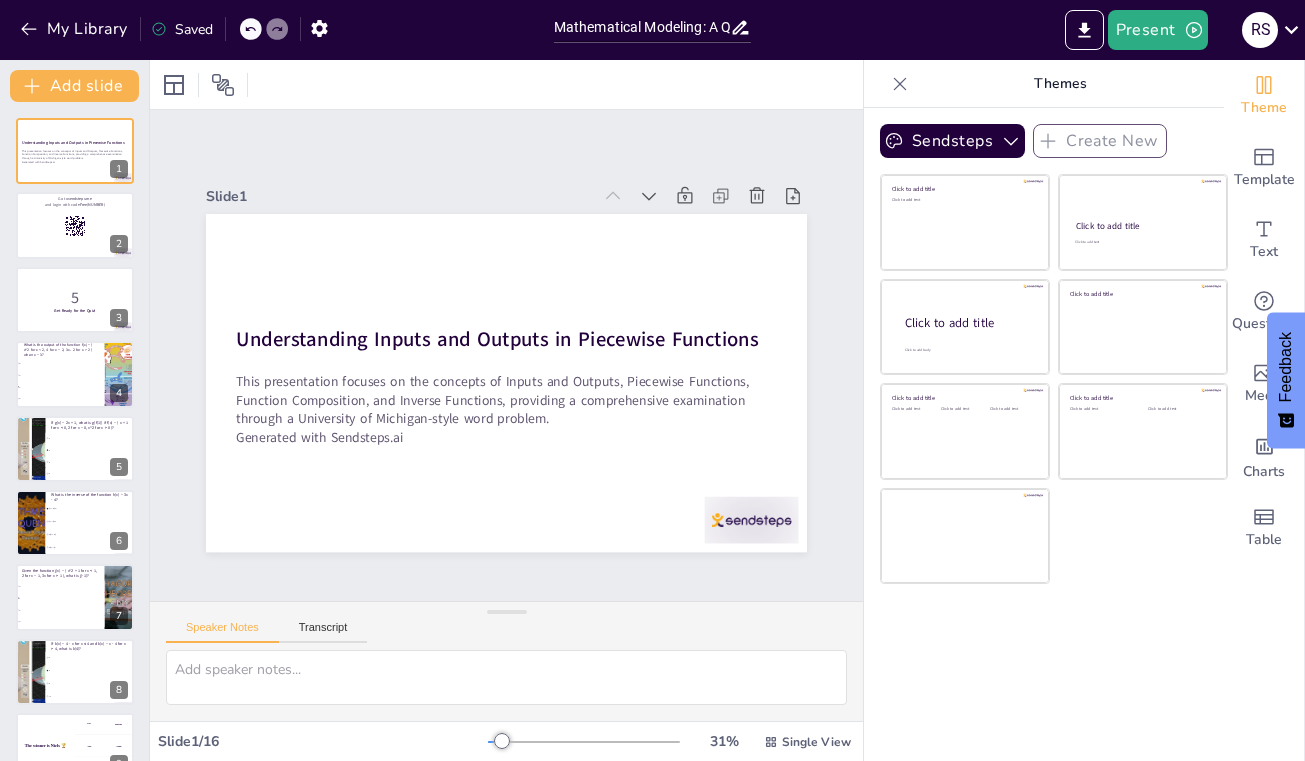checkbox on "true" 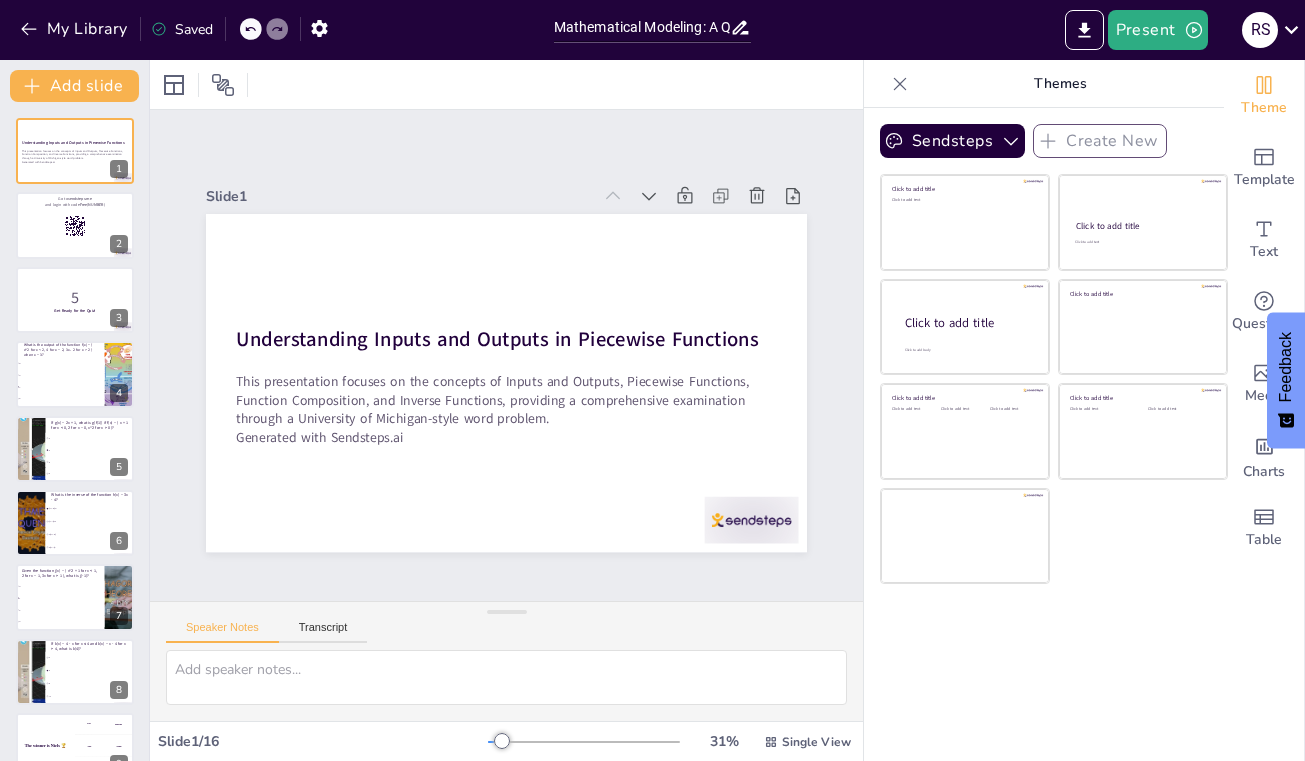 checkbox on "true" 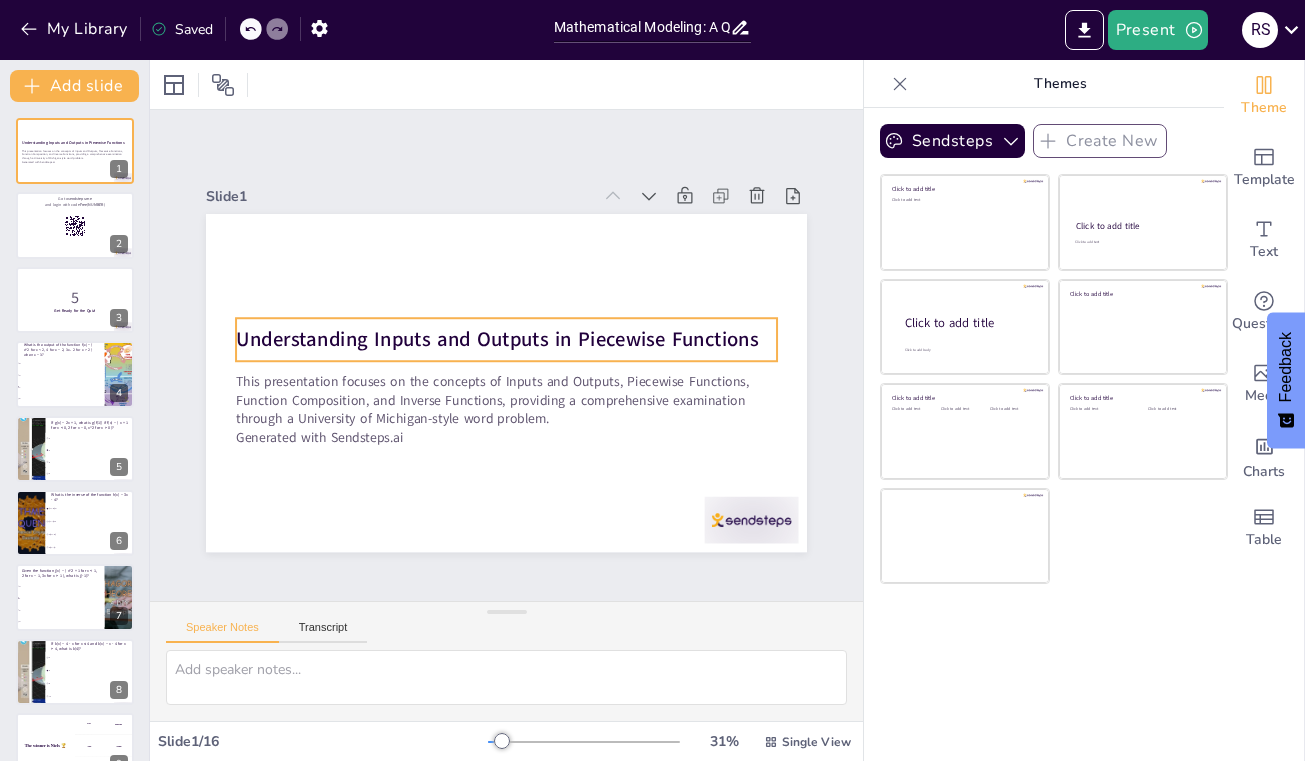 checkbox on "true" 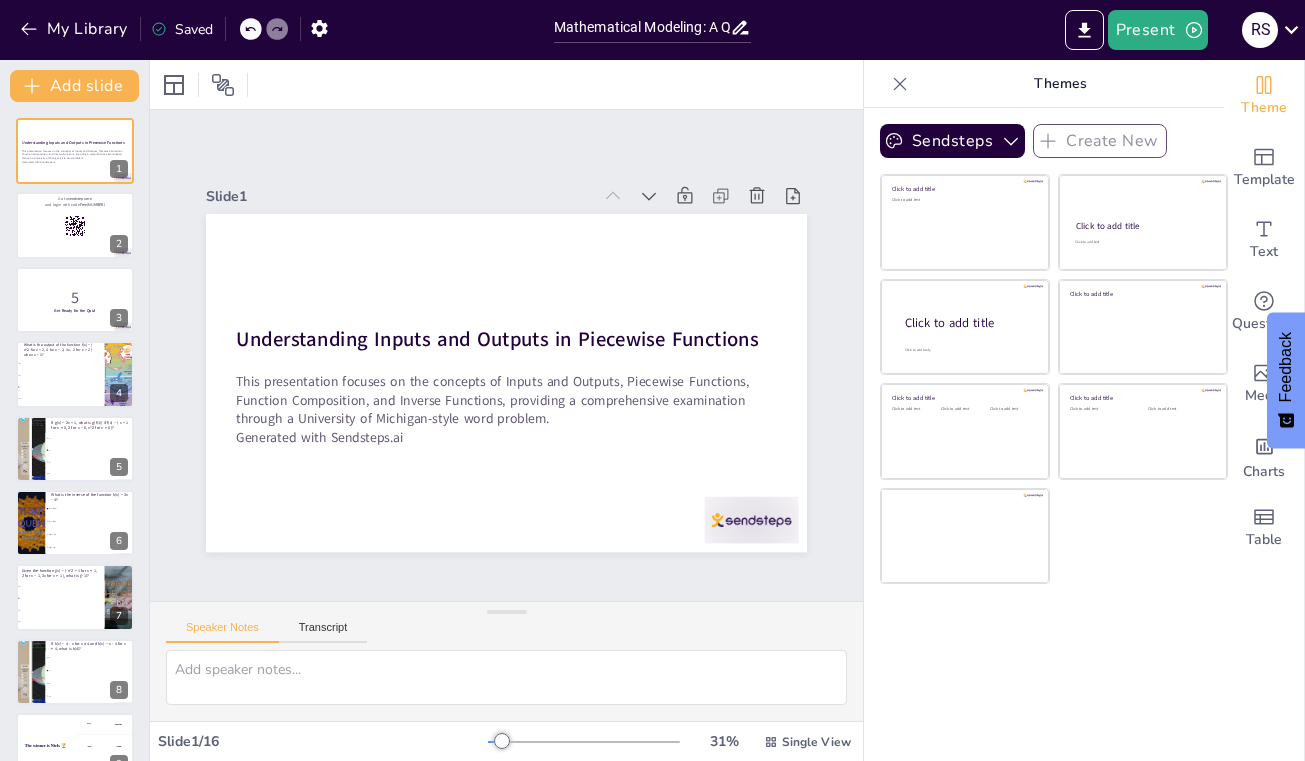 checkbox on "true" 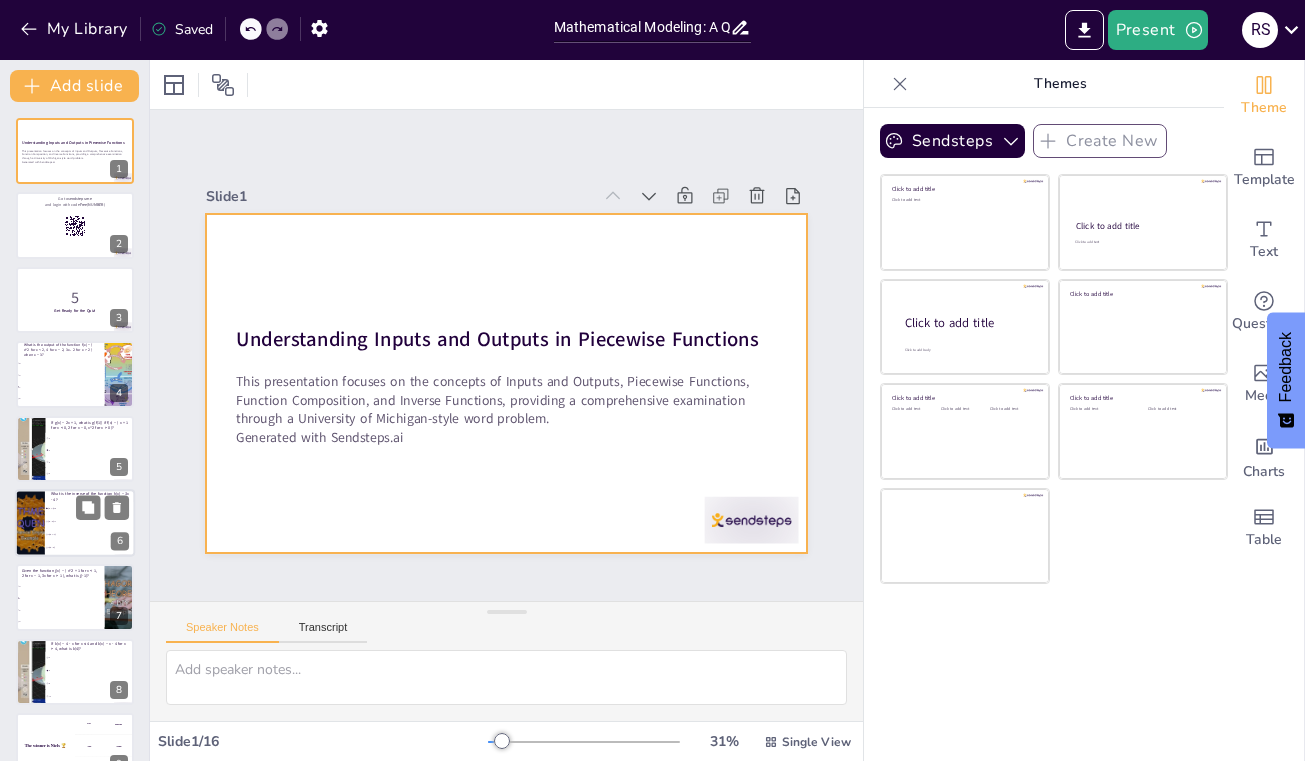 checkbox on "true" 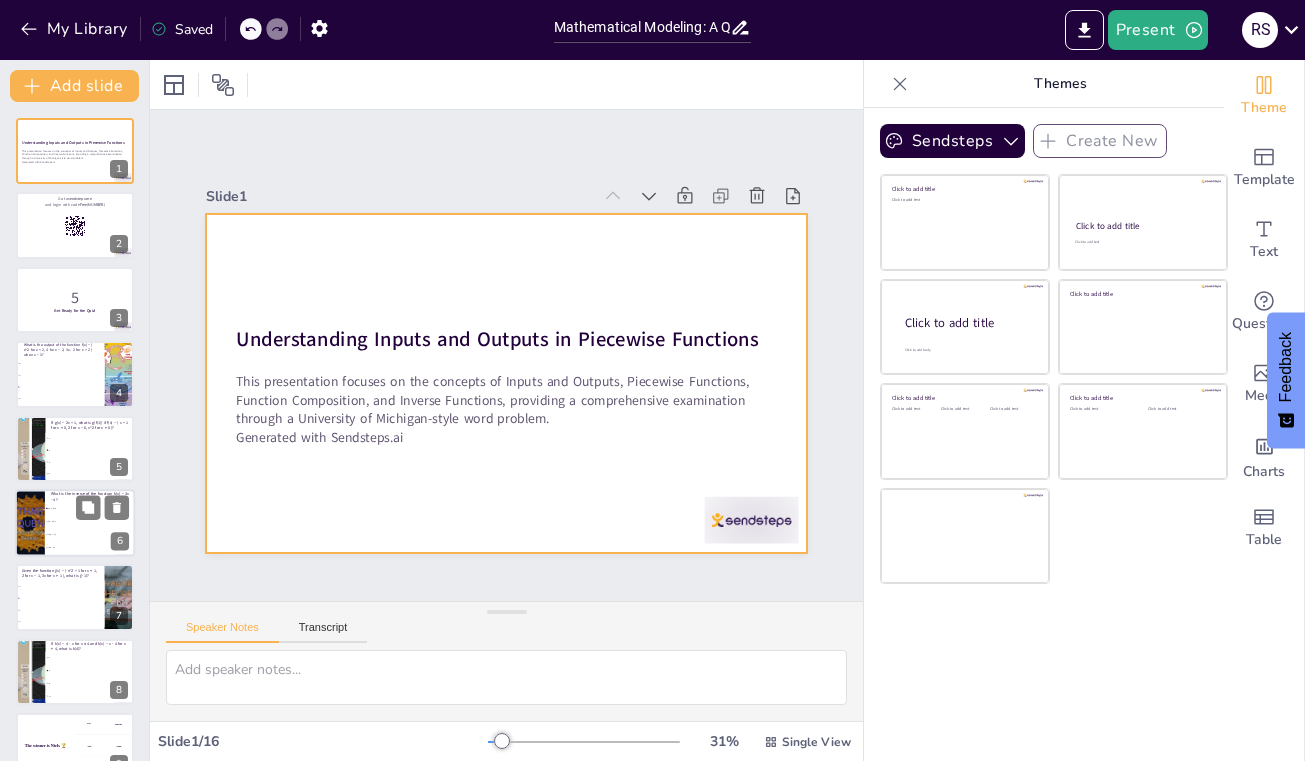 checkbox on "true" 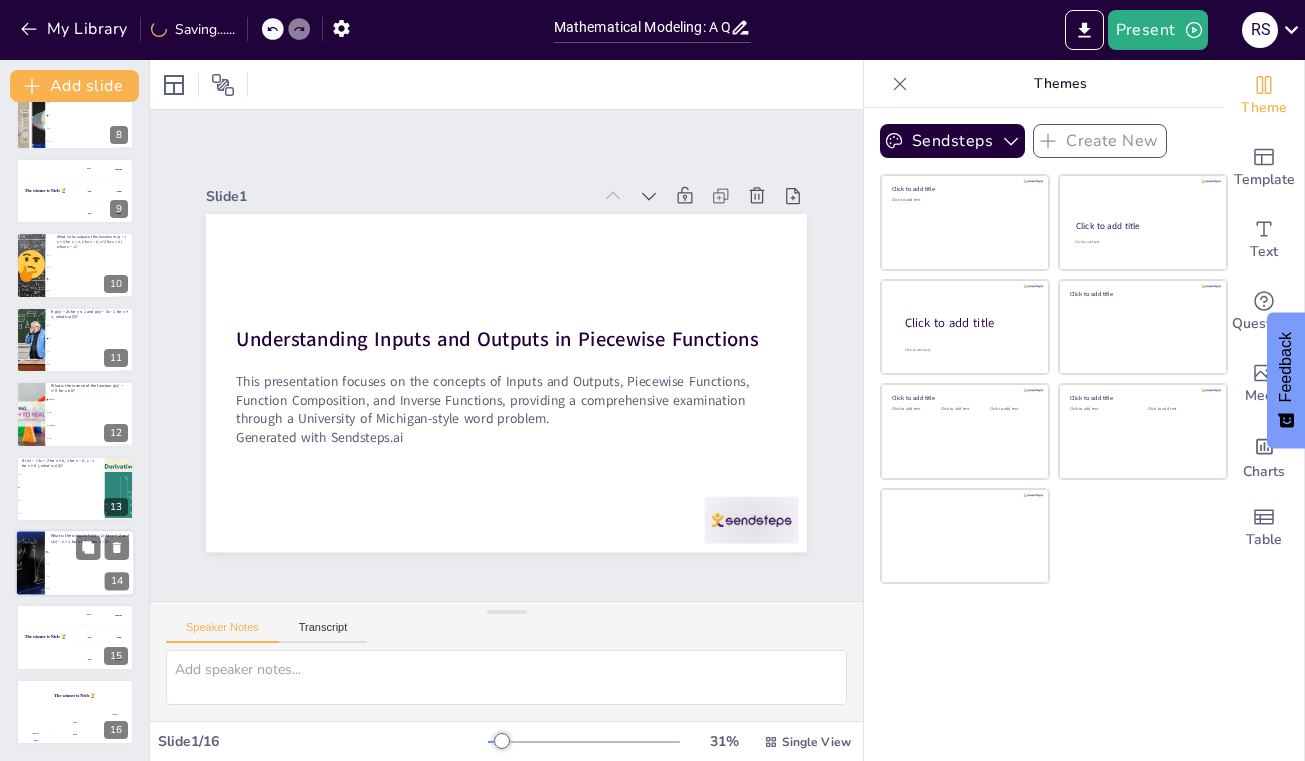 checkbox on "true" 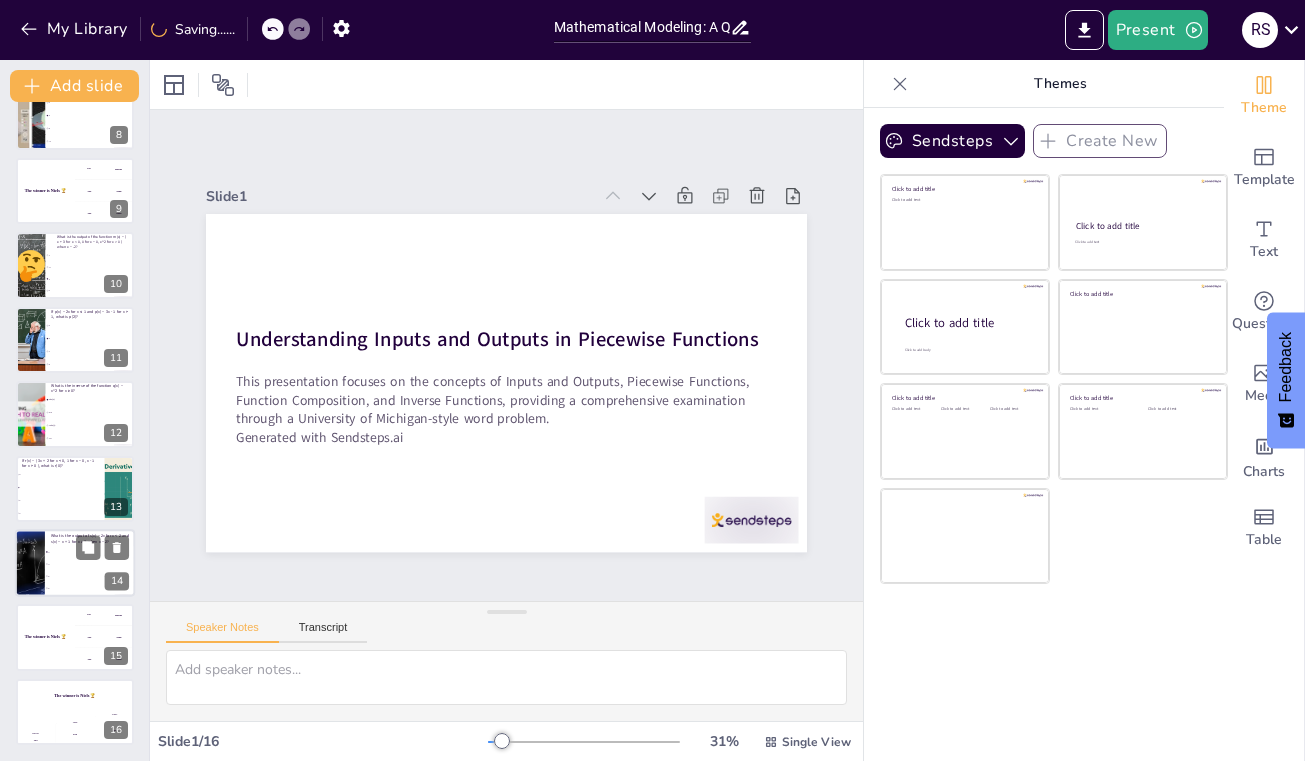 checkbox on "true" 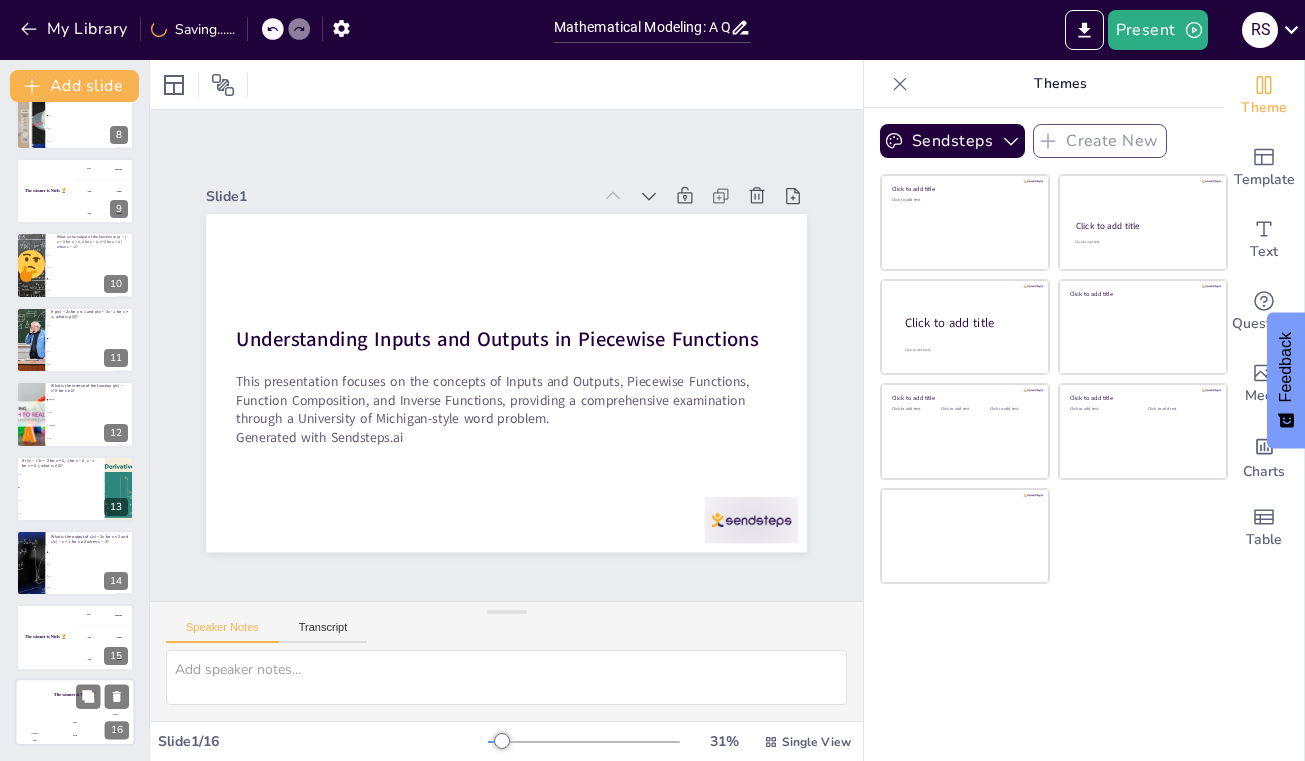 checkbox on "true" 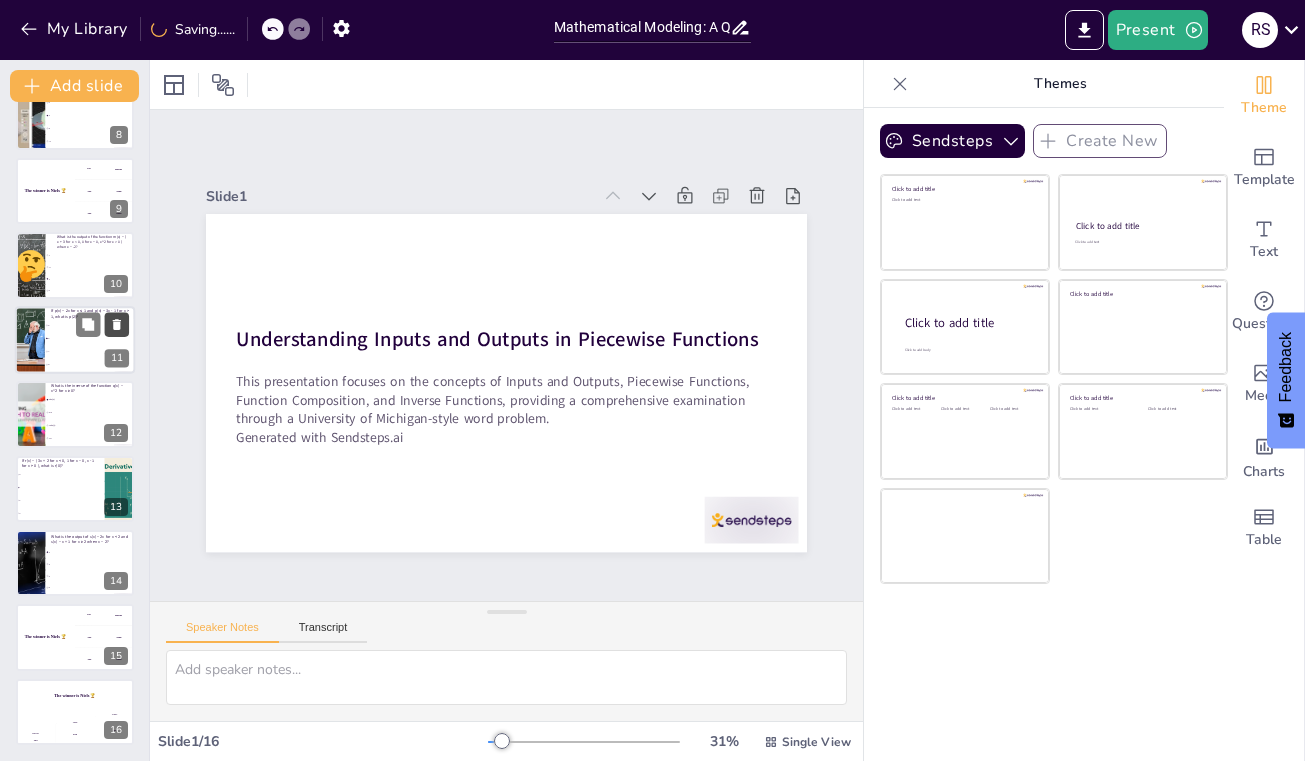checkbox on "true" 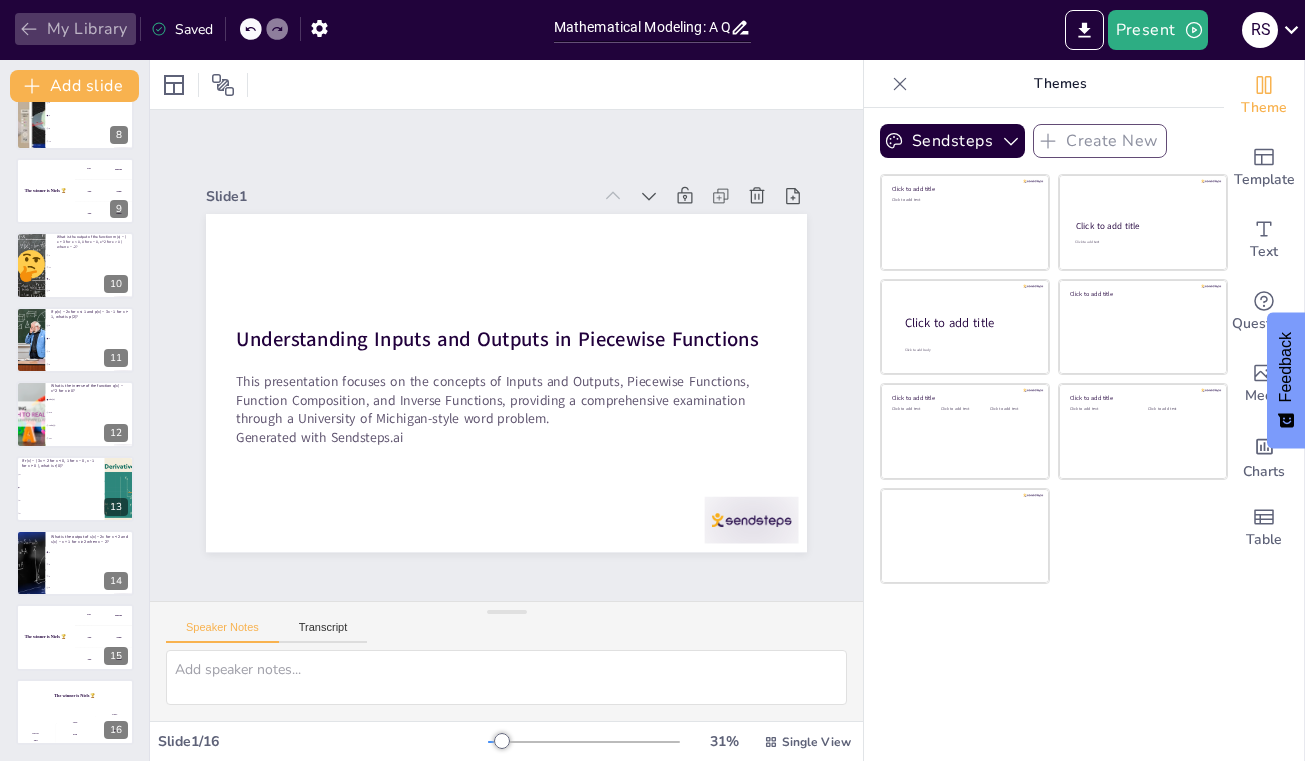 click 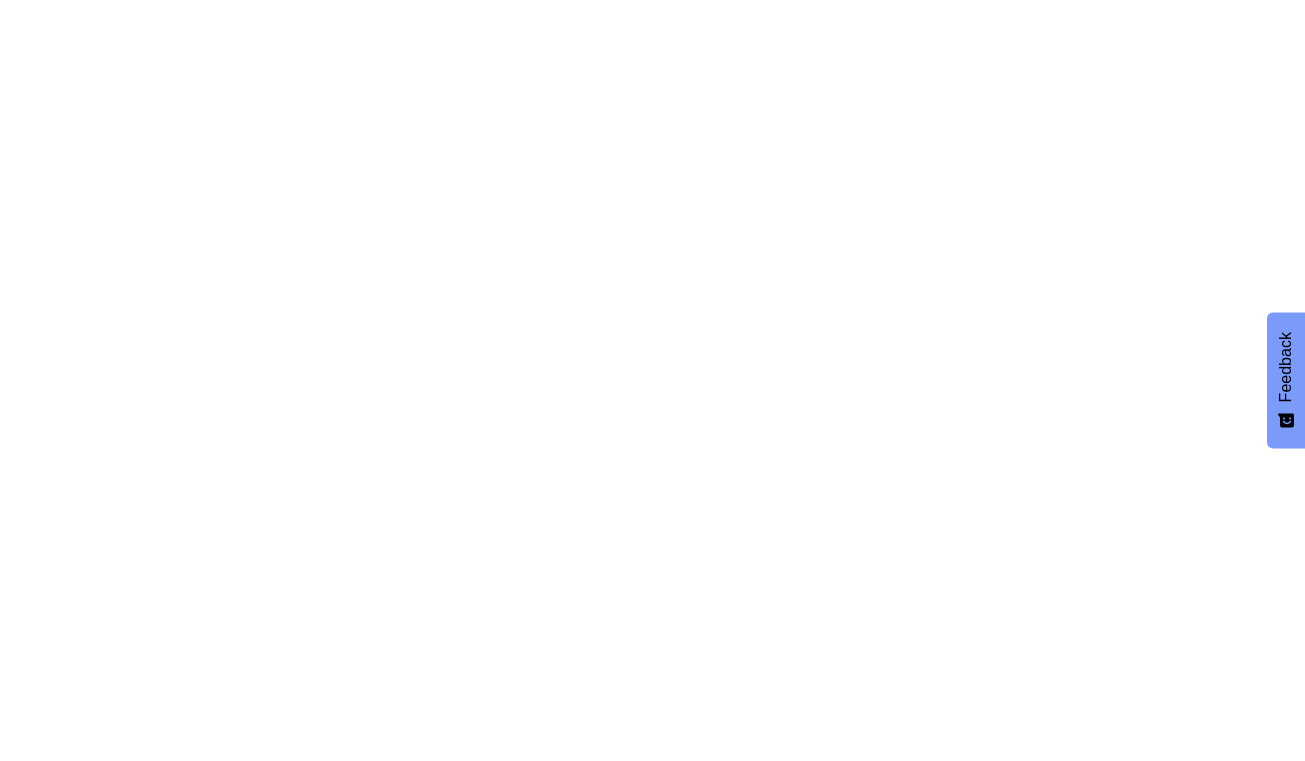 scroll, scrollTop: 0, scrollLeft: 0, axis: both 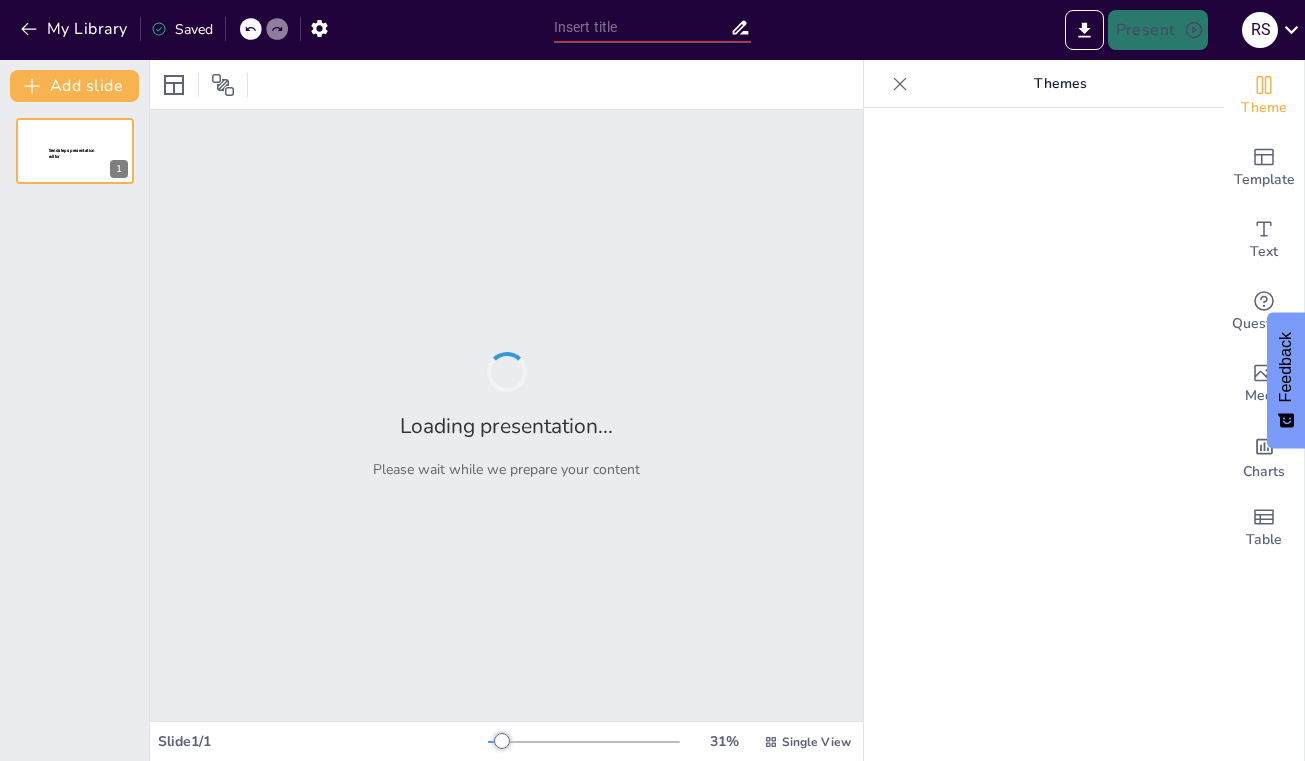 type on "From Input to Output: Analyzing Functions, Domains, Ranges, and Their Practical Implications" 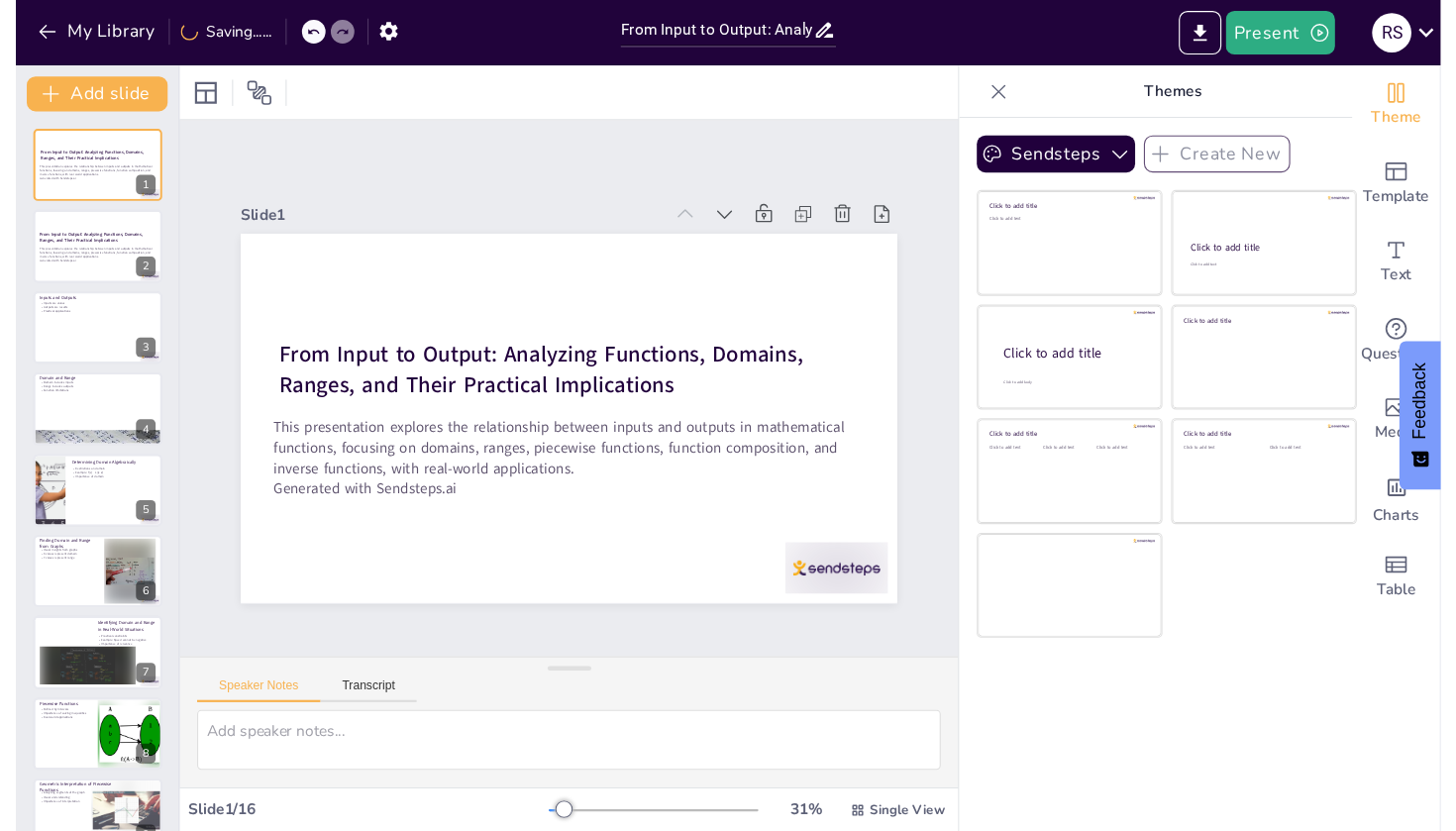 scroll, scrollTop: 550, scrollLeft: 0, axis: vertical 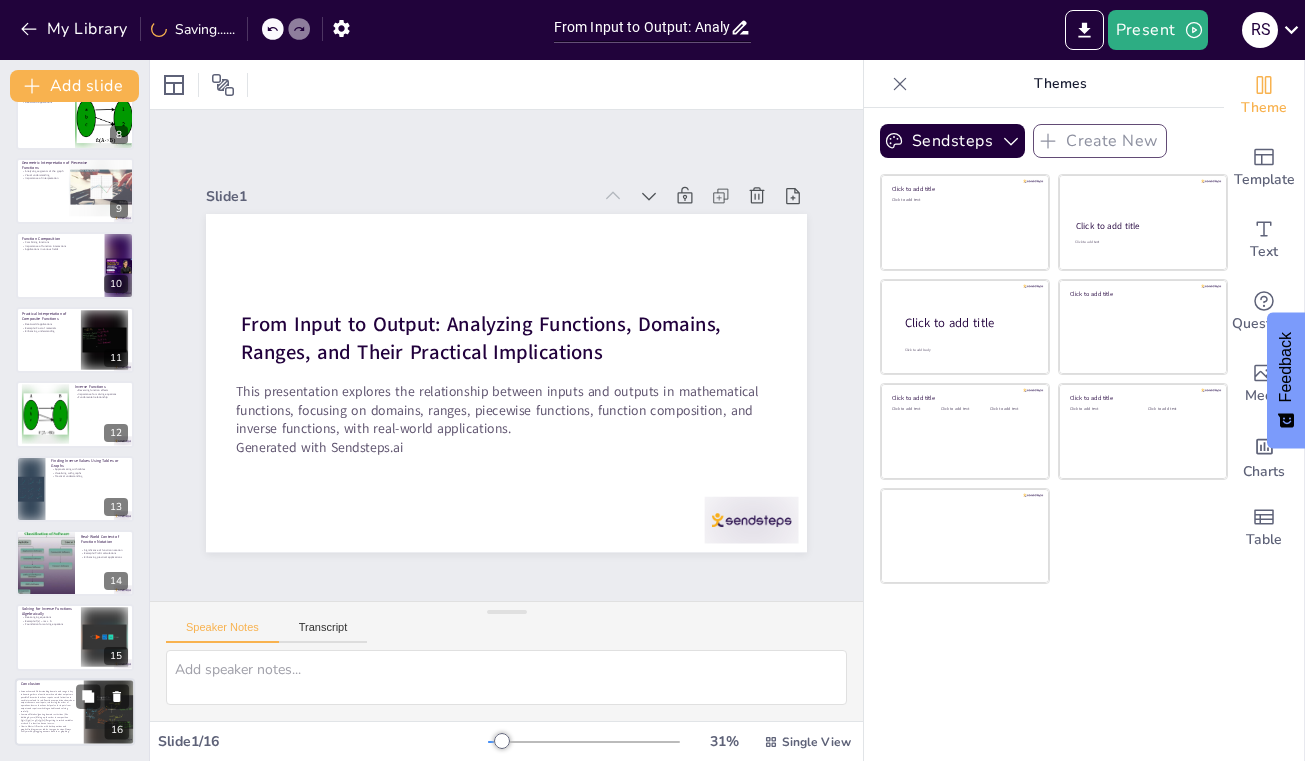 click on "Lessons Learned:Understanding domain and range is key to knowing where a function works and what outputs are possible.Piecewise functions require careful attention to each interval and its rule.Function composition shows how outputs become new inputs, reinforcing the order of operations.Inverse functions help solve for inputs from outputs and require switching variables and solving carefully." at bounding box center [46, 701] 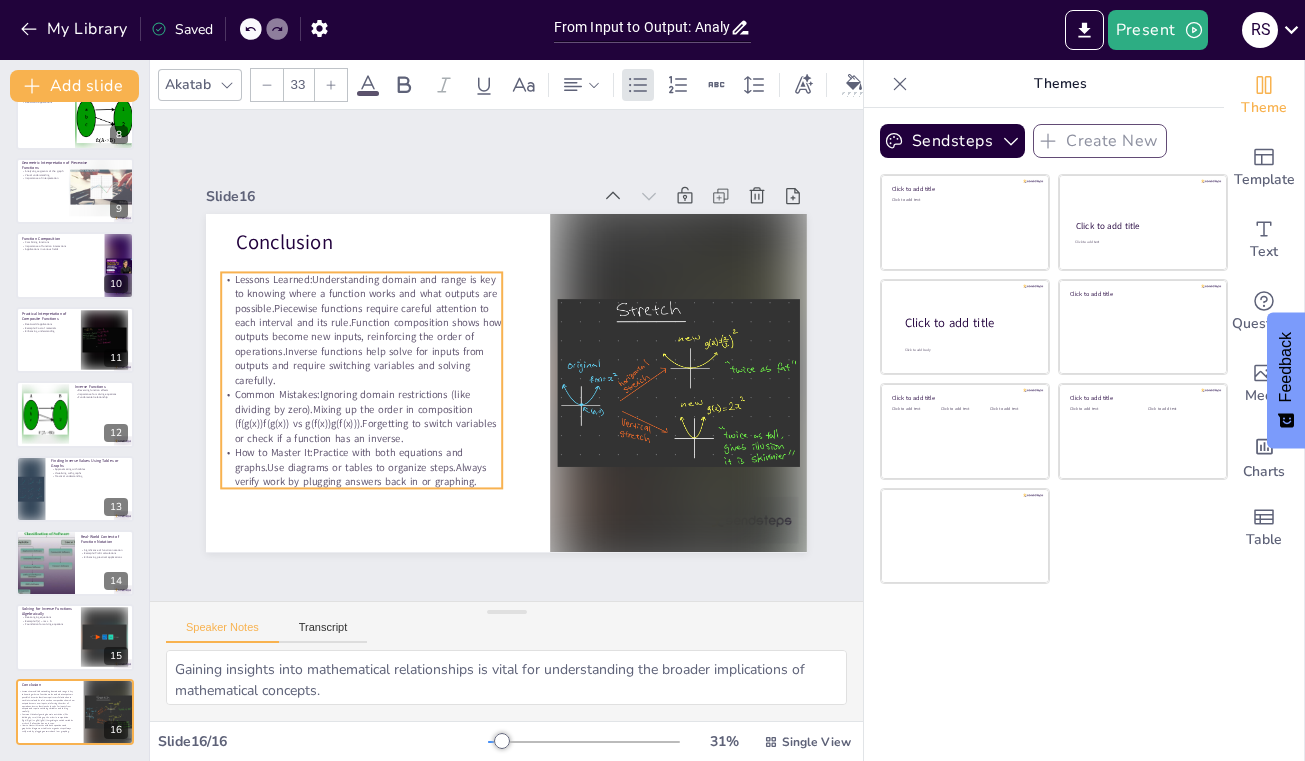 click on "Lessons Learned:Understanding domain and range is key to knowing where a function works and what outputs are possible.Piecewise functions require careful attention to each interval and its rule.Function composition shows how outputs become new inputs, reinforcing the order of operations.Inverse functions help solve for inputs from outputs and require switching variables and solving carefully." at bounding box center (376, 286) 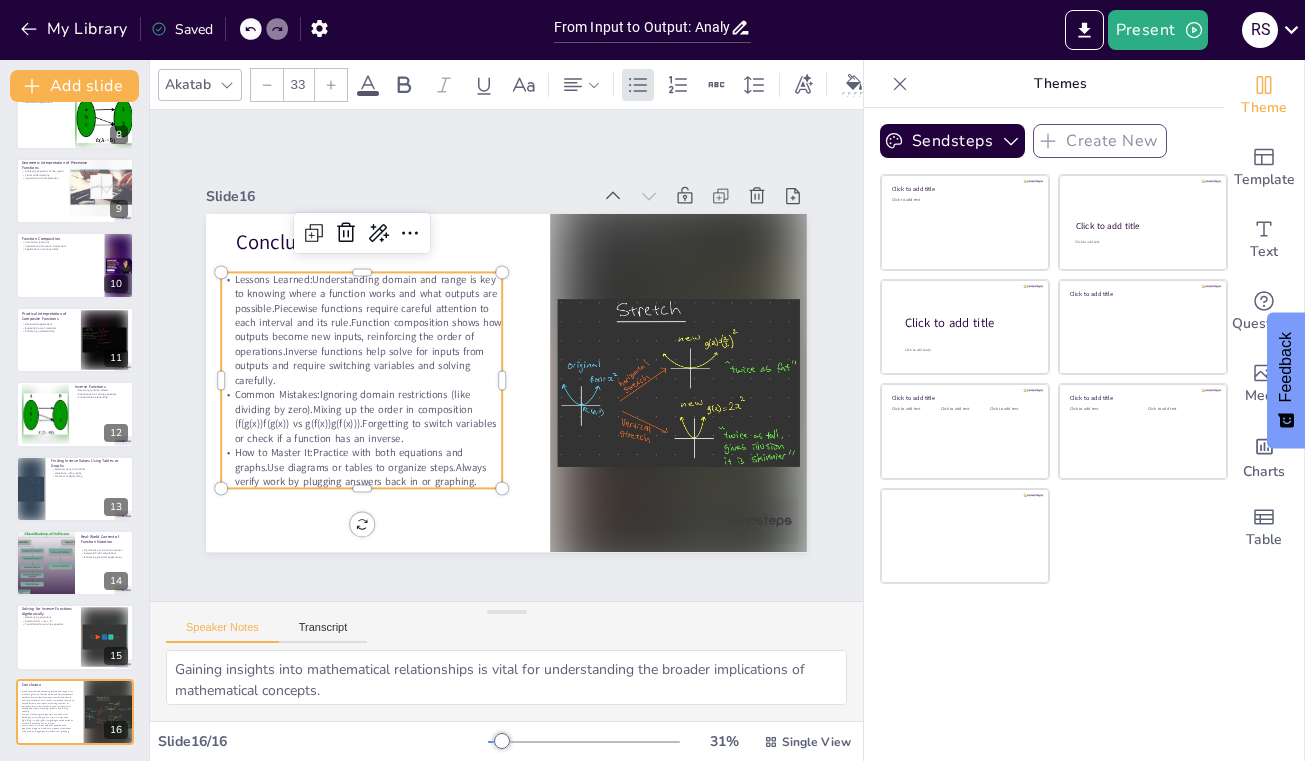 click on "Lessons Learned:Understanding domain and range is key to knowing where a function works and what outputs are possible.Piecewise functions require careful attention to each interval and its rule.Function composition shows how outputs become new inputs, reinforcing the order of operations.Inverse functions help solve for inputs from outputs and require switching variables and solving carefully." at bounding box center [370, 301] 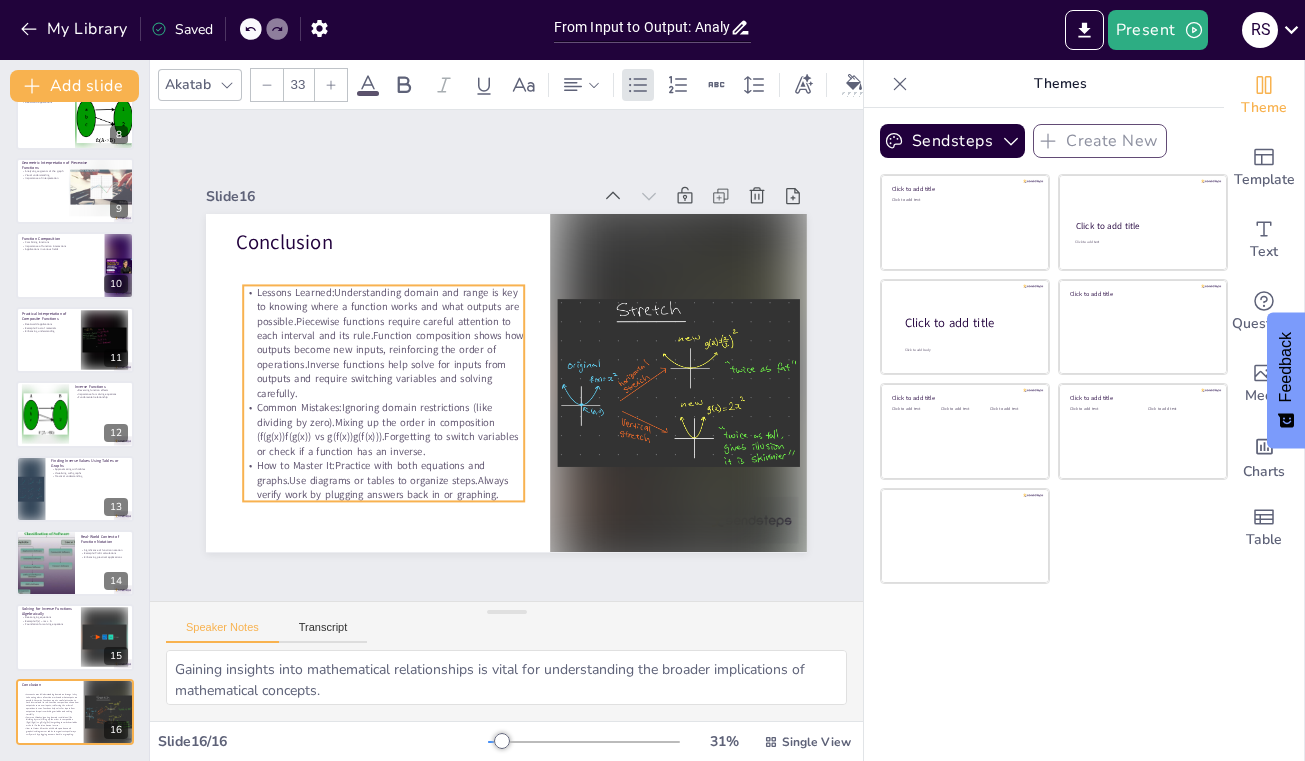 drag, startPoint x: 238, startPoint y: 280, endPoint x: 259, endPoint y: 291, distance: 23.70654 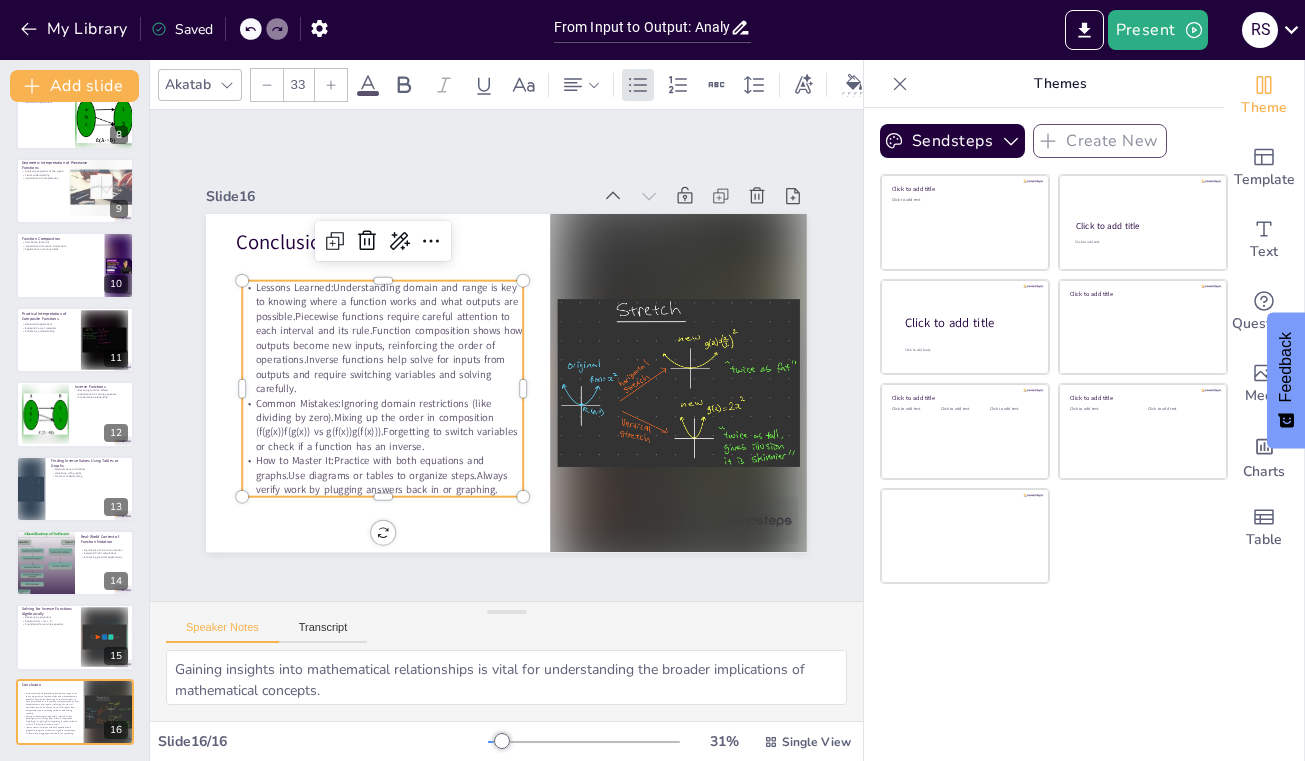 click on "Lessons Learned:Understanding domain and range is key to knowing where a function works and what outputs are possible.Piecewise functions require careful attention to each interval and its rule.Function composition shows how outputs become new inputs, reinforcing the order of operations.Inverse functions help solve for inputs from outputs and require switching variables and solving carefully." at bounding box center (408, 279) 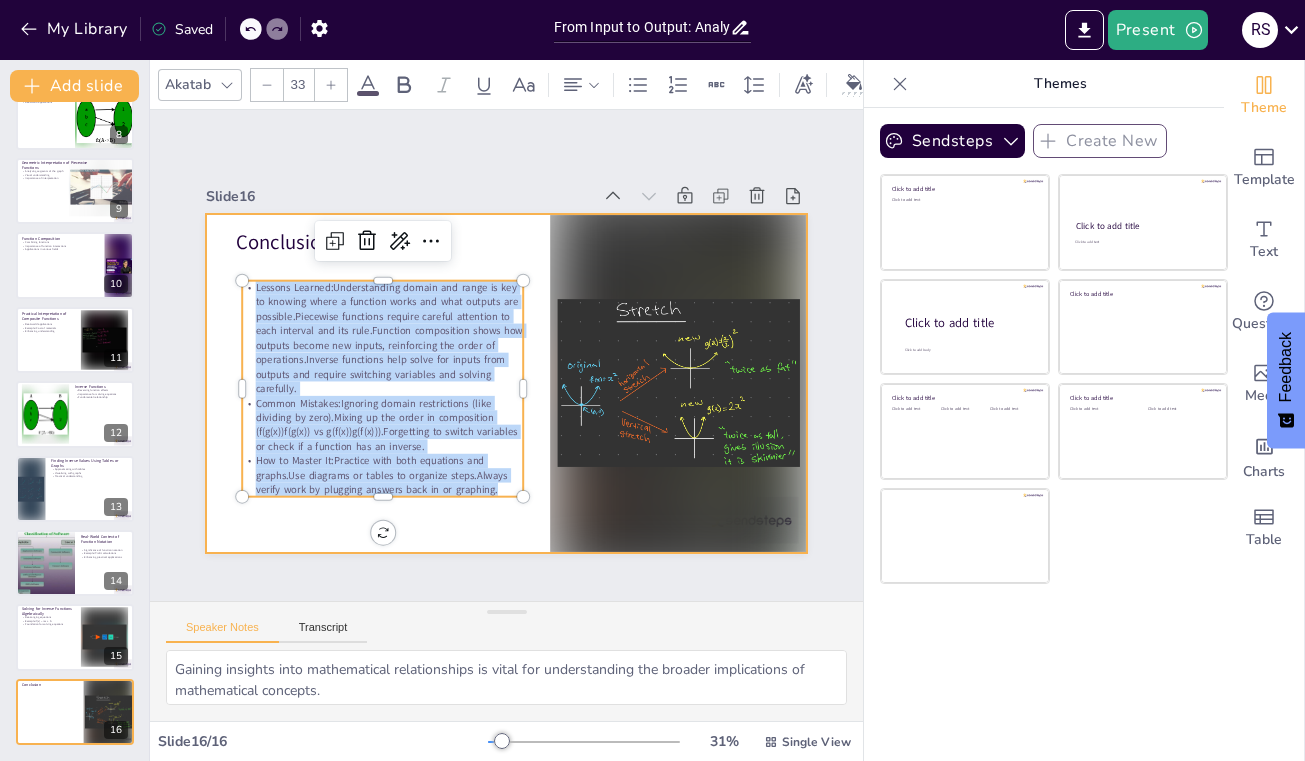 drag, startPoint x: 252, startPoint y: 293, endPoint x: 520, endPoint y: 542, distance: 365.82098 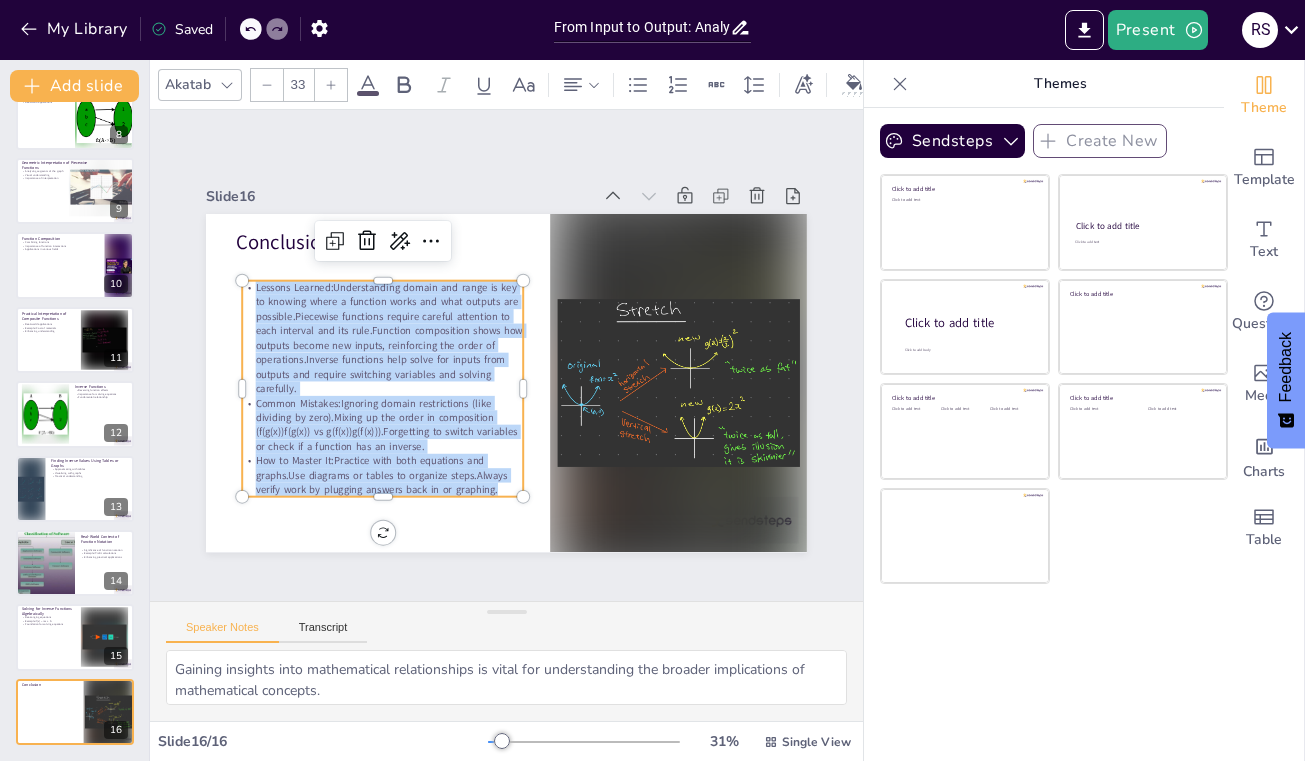 copy on "Lessons Learned:Understanding domain and range is key to knowing where a function works and what outputs are possible.Piecewise functions require careful attention to each interval and its rule.Function composition shows how outputs become new inputs, reinforcing the order of operations.Inverse functions help solve for inputs from outputs and require switching variables and solving carefully. Common Mistakes:Ignoring domain restrictions (like dividing by zero).Mixing up the order in composition (f(g(x))f(g(x)) vs g(f(x))g(f(x))).Forgetting to switch variables or check if a function has an inverse. How to Master It:Practice with both equations and graphs.Use diagrams or tables to organize steps.Always verify work by plugging answers back in or graphing." 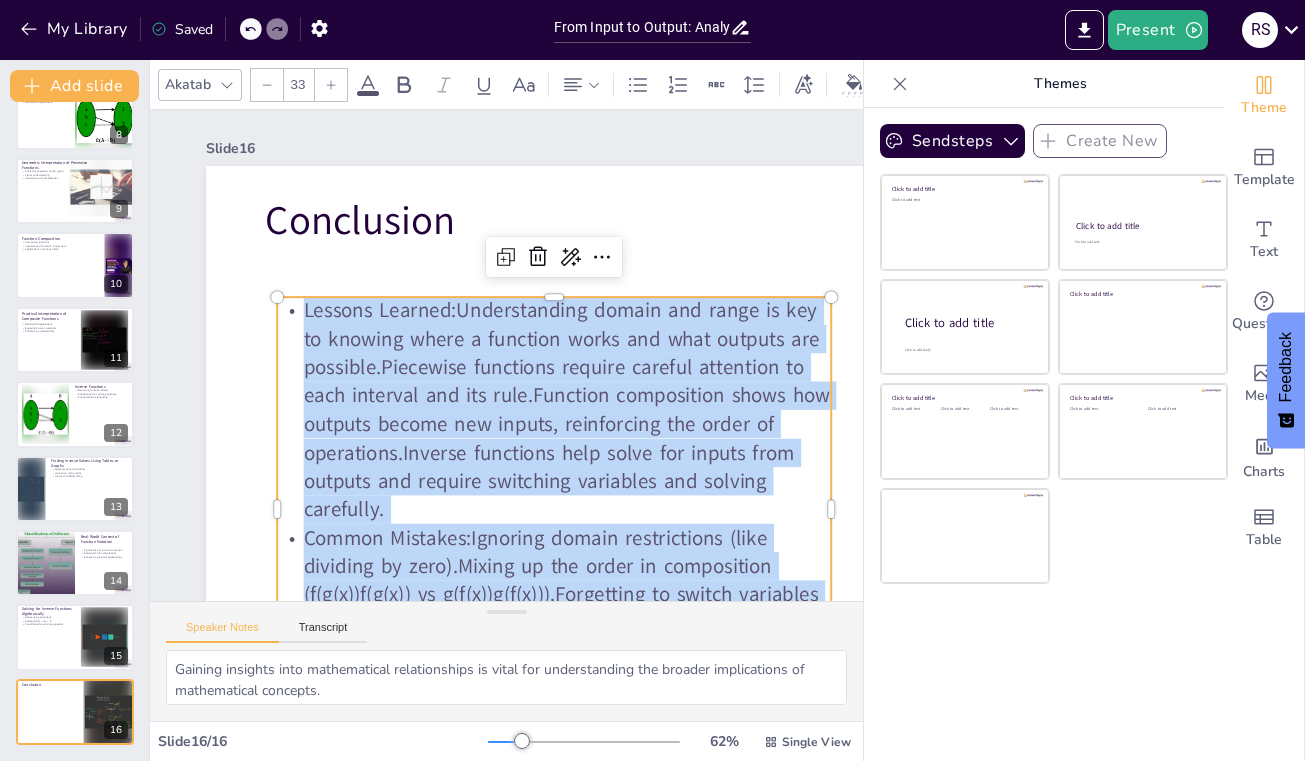 scroll, scrollTop: 477, scrollLeft: 0, axis: vertical 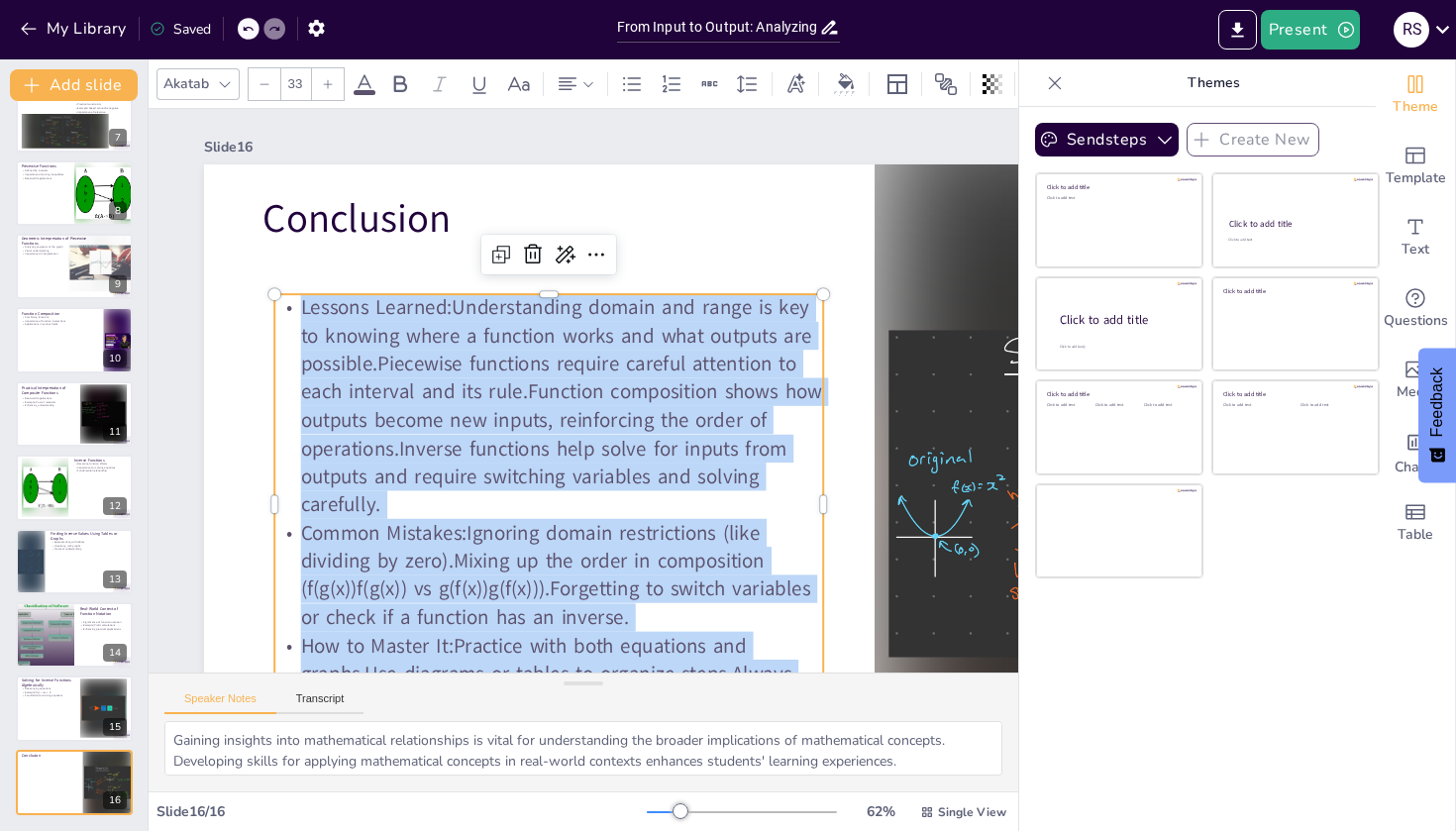 copy on "Lessons Learned:Understanding domain and range is key to knowing where a function works and what outputs are possible.Piecewise functions require careful attention to each interval and its rule.Function composition shows how outputs become new inputs, reinforcing the order of operations.Inverse functions help solve for inputs from outputs and require switching variables and solving carefully. Common Mistakes:Ignoring domain restrictions (like dividing by zero).Mixing up the order in composition (f(g(x))f(g(x)) vs g(f(x))g(f(x))).Forgetting to switch variables or check if a function has an inverse. How to Master It:Practice with both equations and graphs.Use diagrams or tables to organize steps.Always verify work by plugging answers back in or graphing." 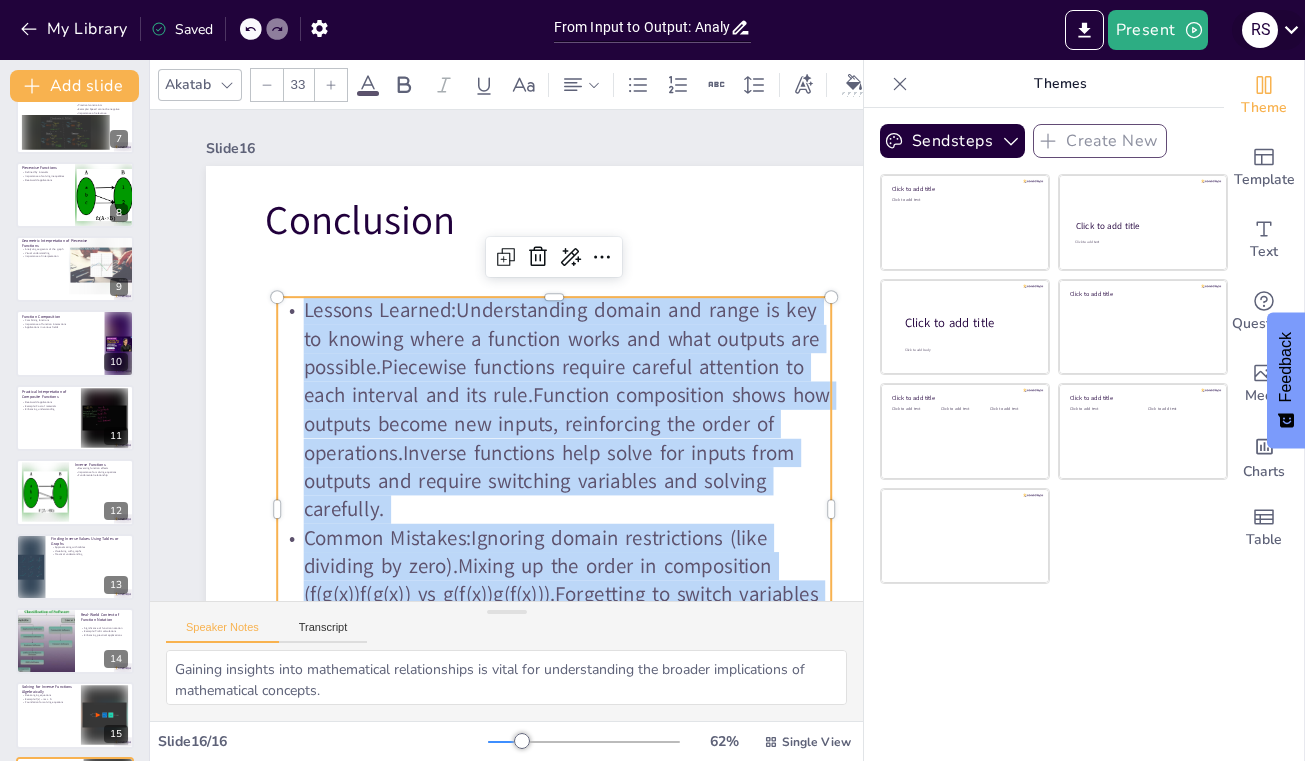 click on "R S" at bounding box center (1260, 30) 